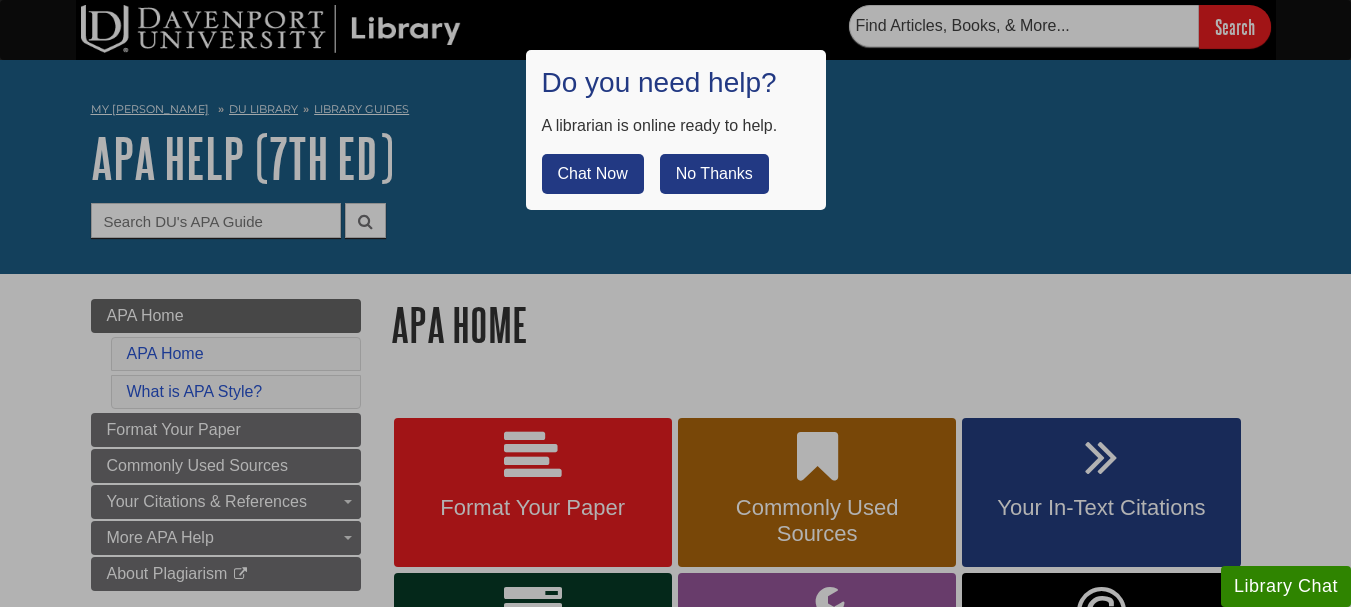 scroll, scrollTop: 0, scrollLeft: 0, axis: both 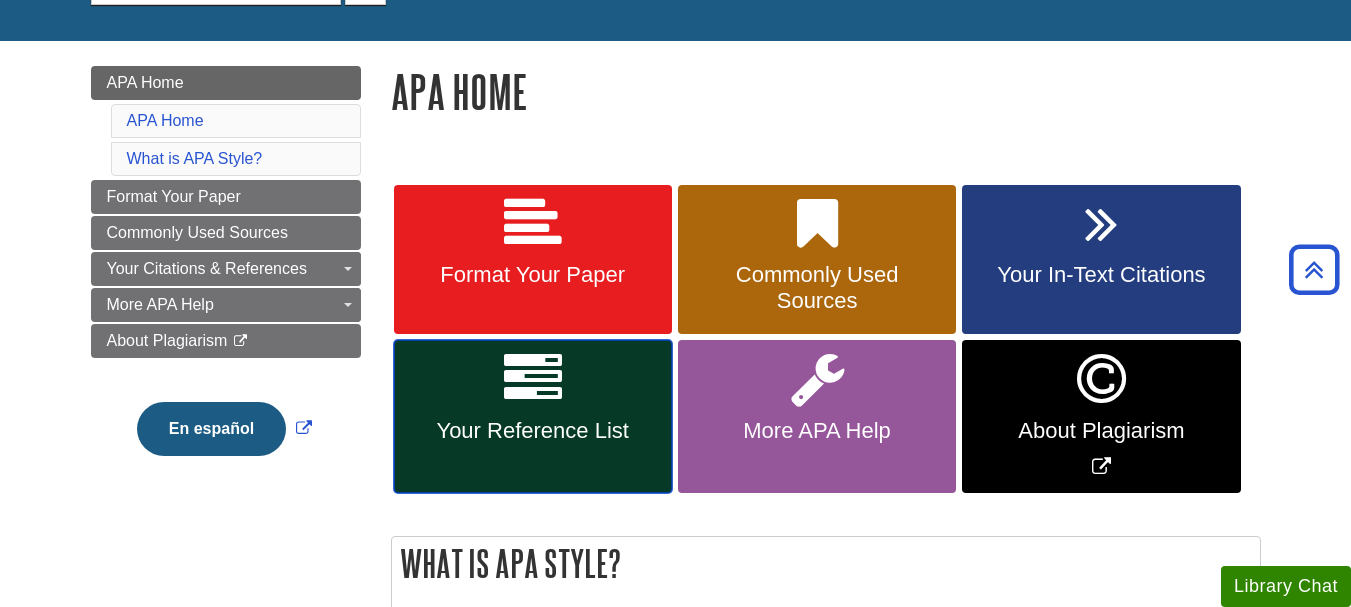 click on "Your Reference List" at bounding box center [533, 416] 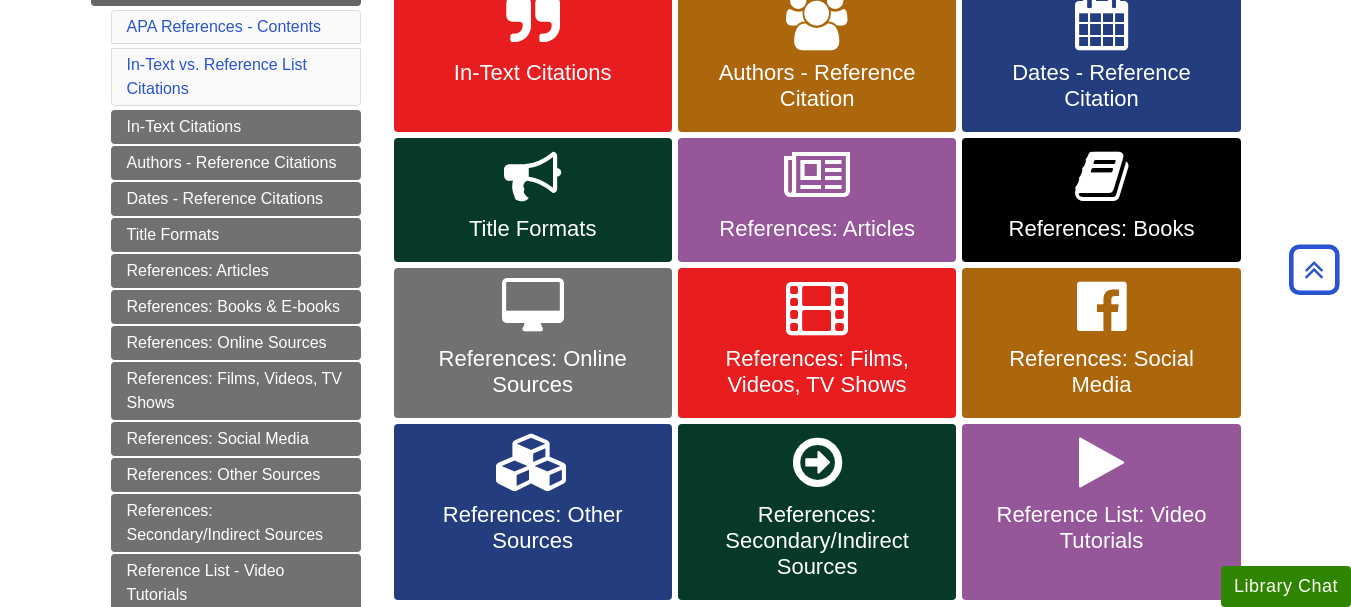 scroll, scrollTop: 440, scrollLeft: 0, axis: vertical 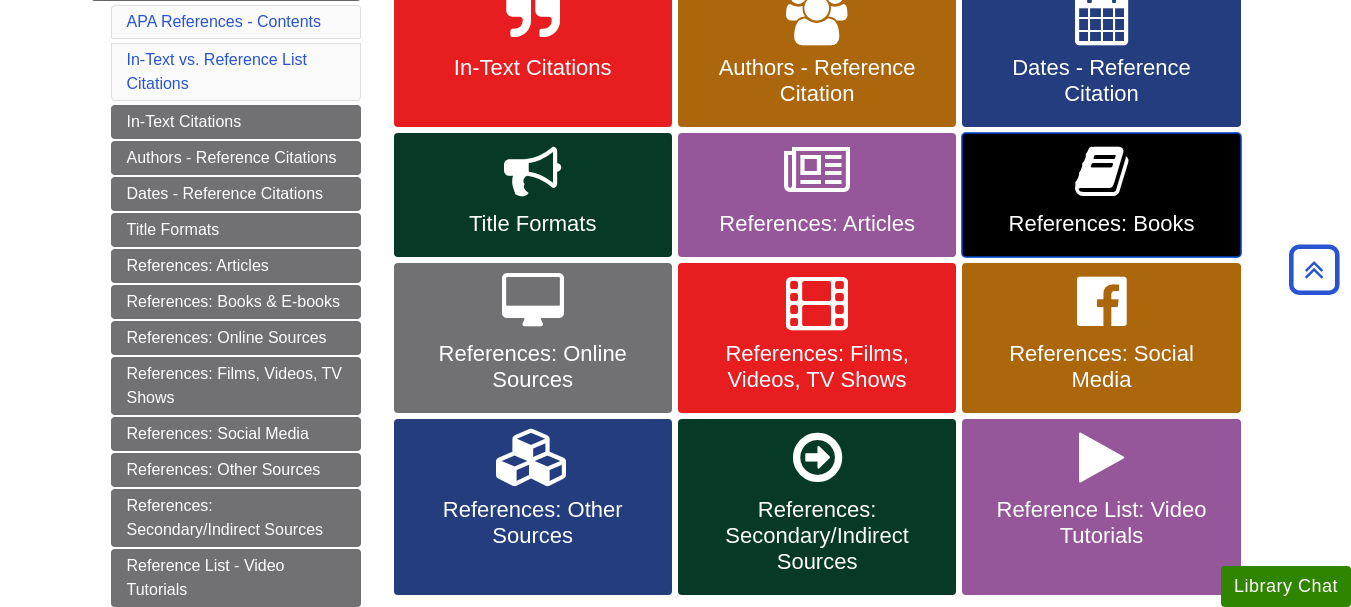 click at bounding box center (1101, 172) 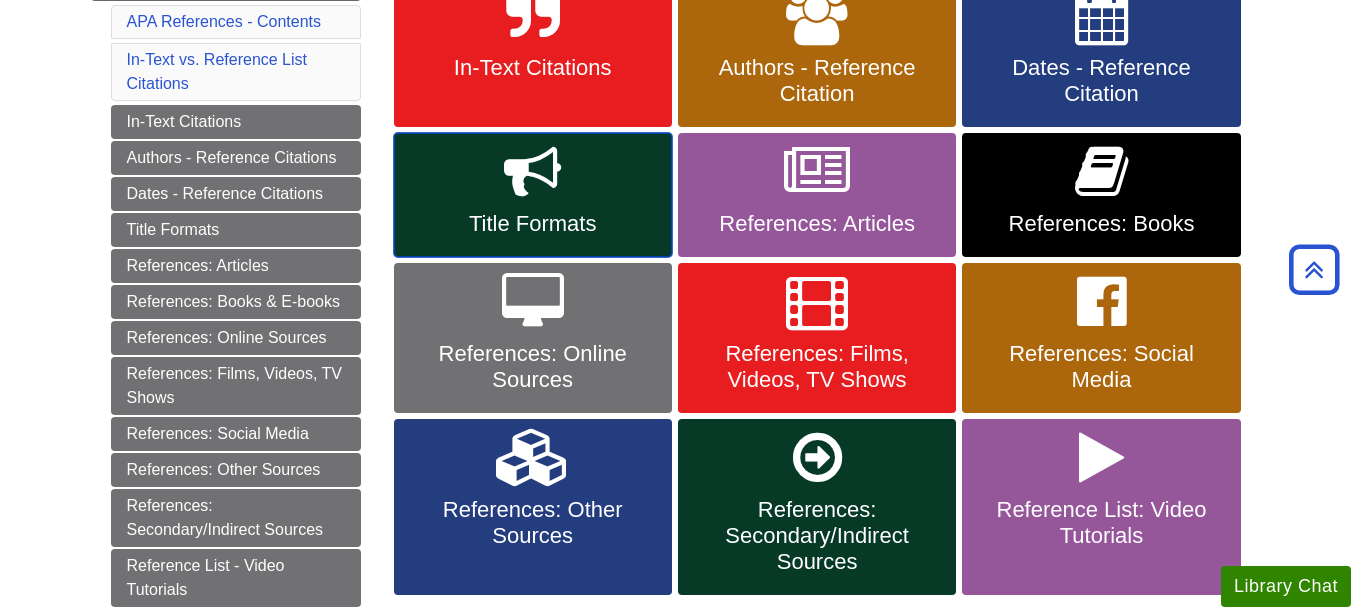 click on "Title Formats" at bounding box center (533, 224) 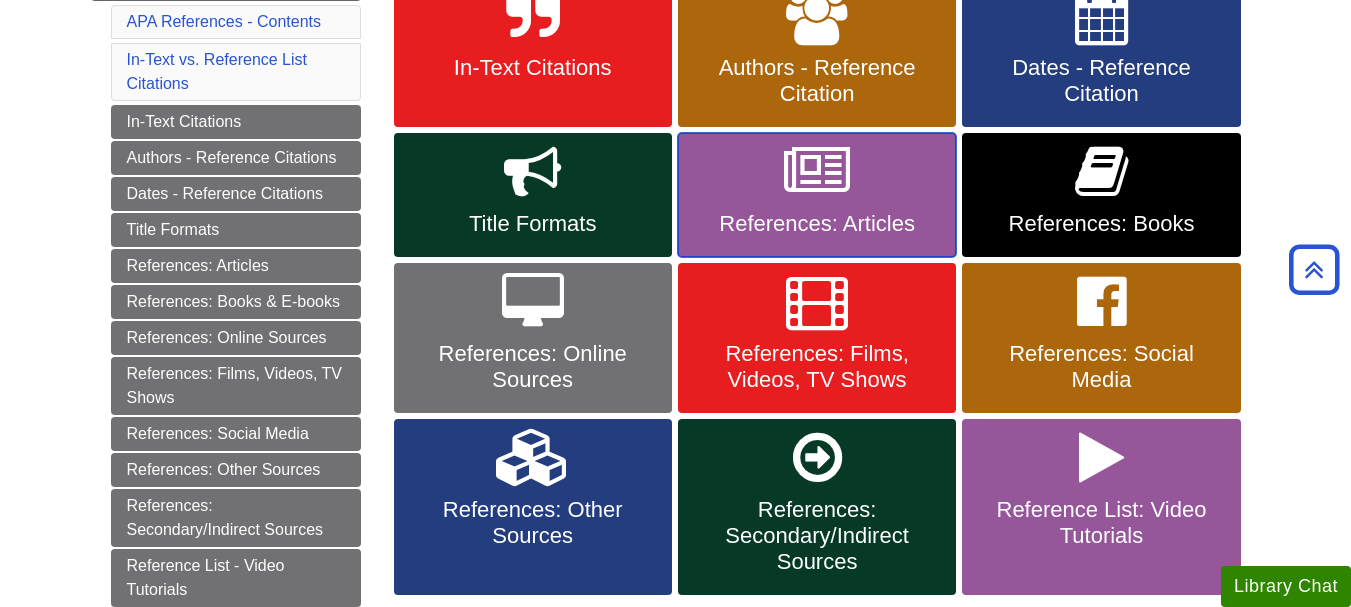 click on "References: Articles" at bounding box center [817, 195] 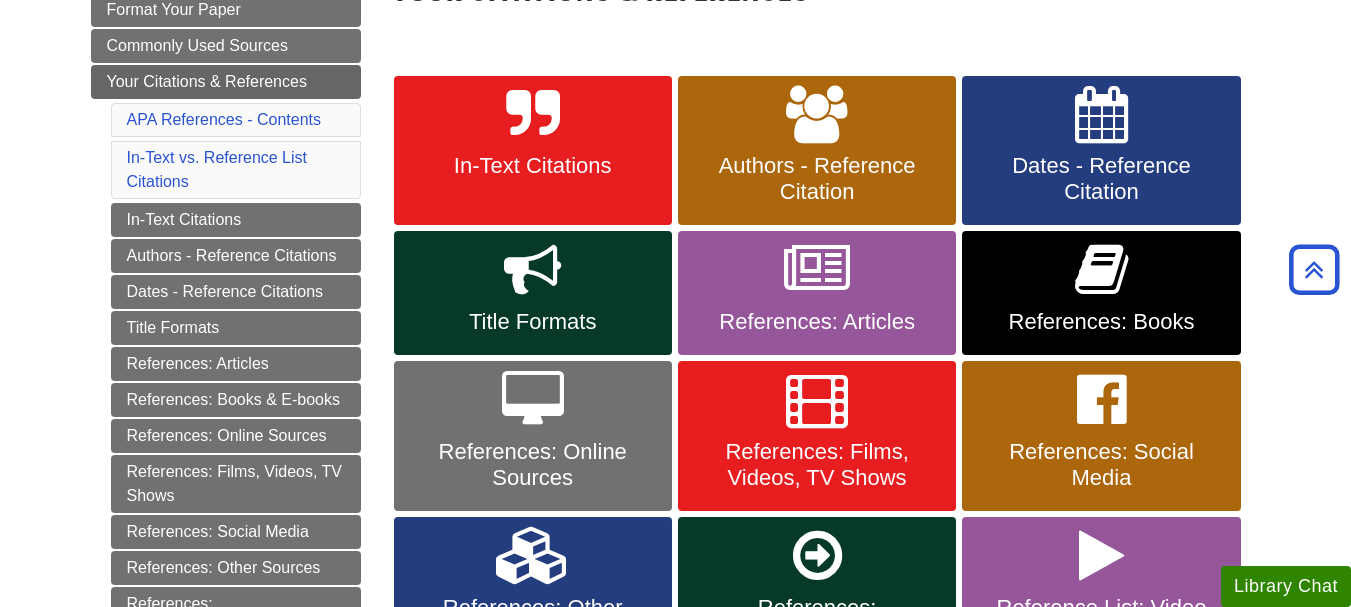 scroll, scrollTop: 340, scrollLeft: 0, axis: vertical 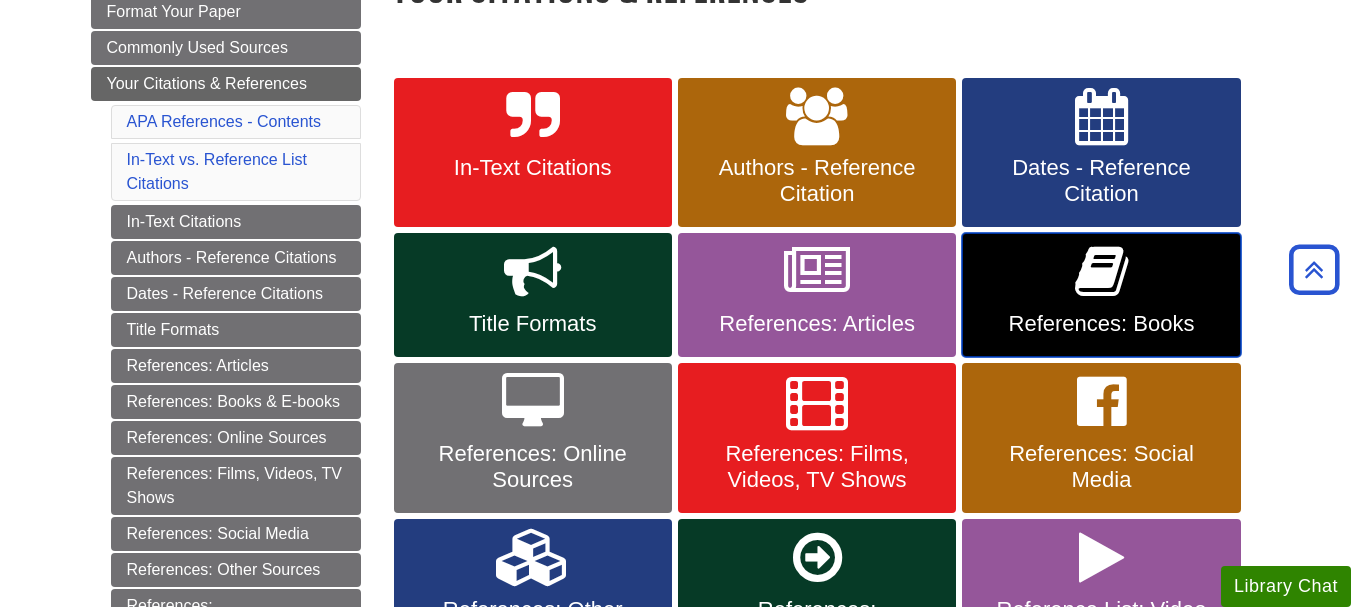 click at bounding box center (1101, 272) 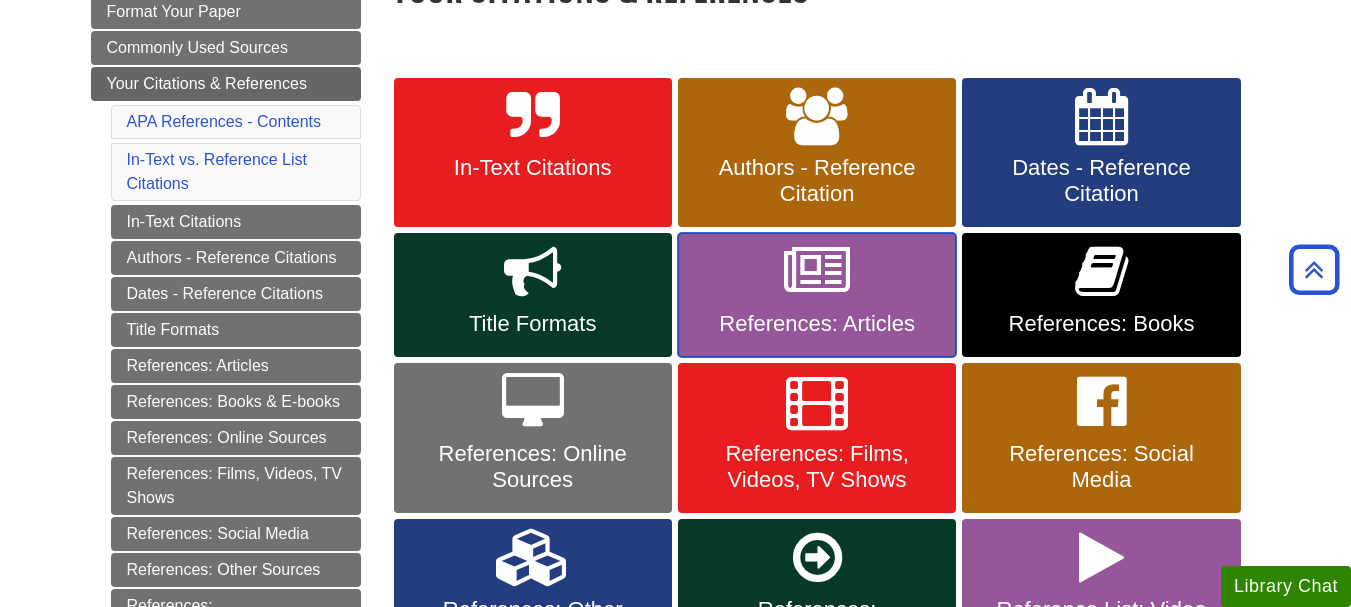 click at bounding box center (817, 272) 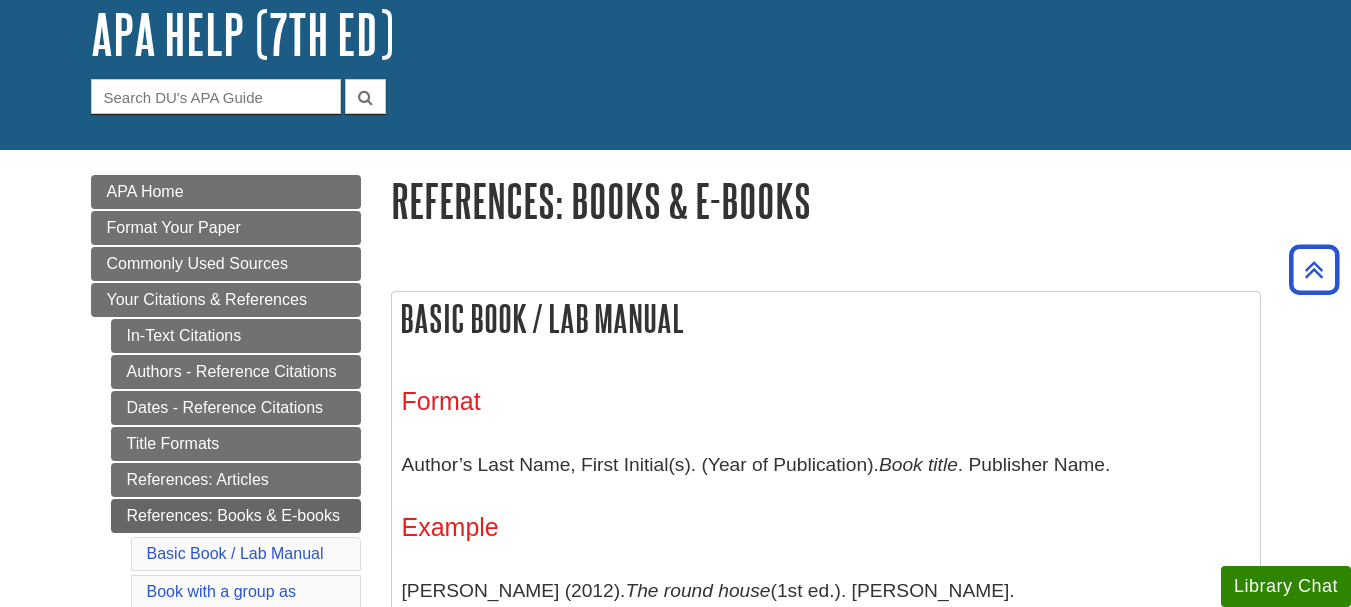 scroll, scrollTop: 0, scrollLeft: 0, axis: both 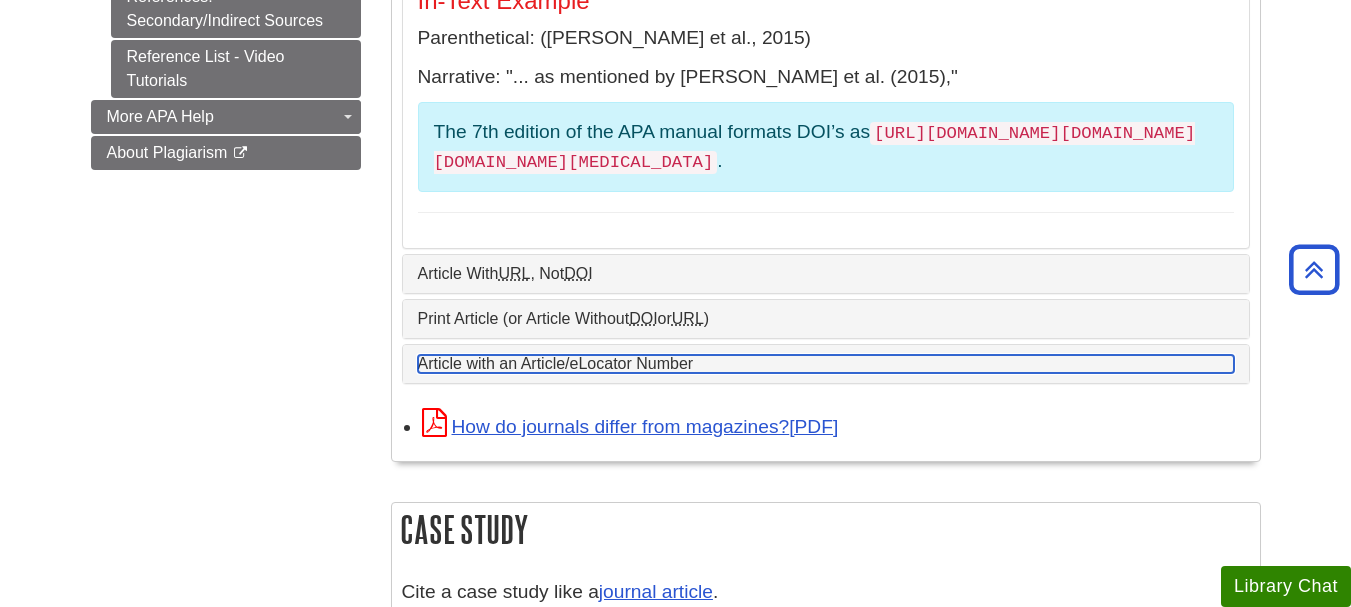 click on "Article with an Article/eLocator Number" at bounding box center [826, 364] 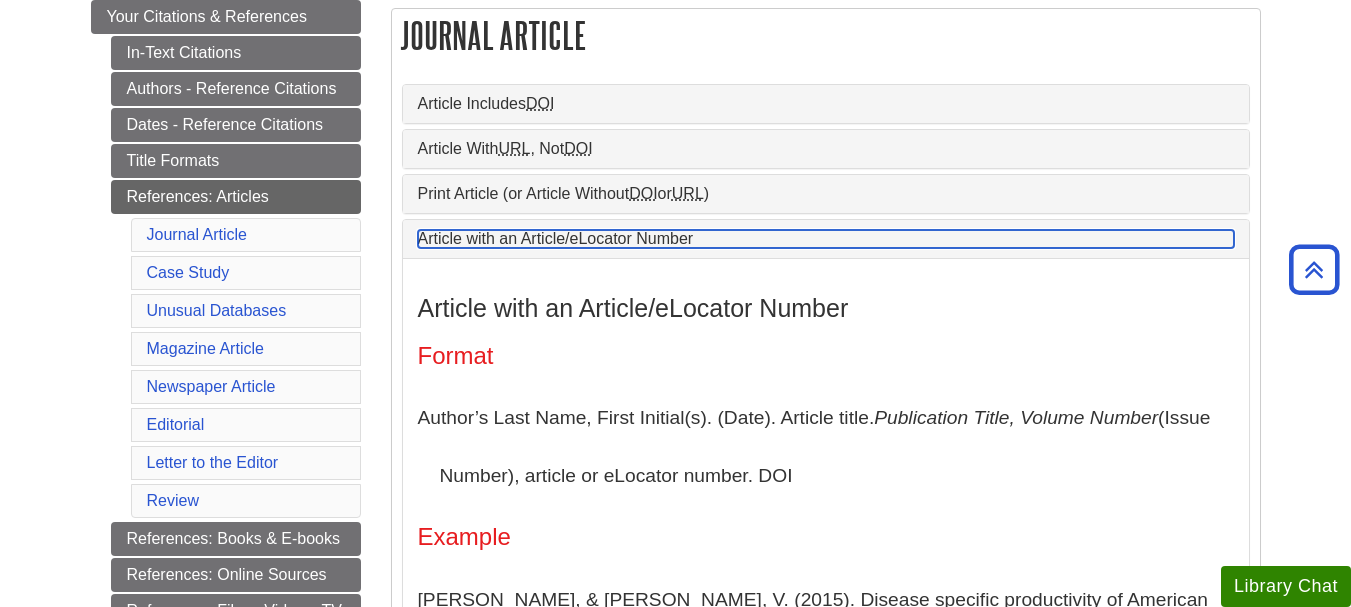 scroll, scrollTop: 420, scrollLeft: 0, axis: vertical 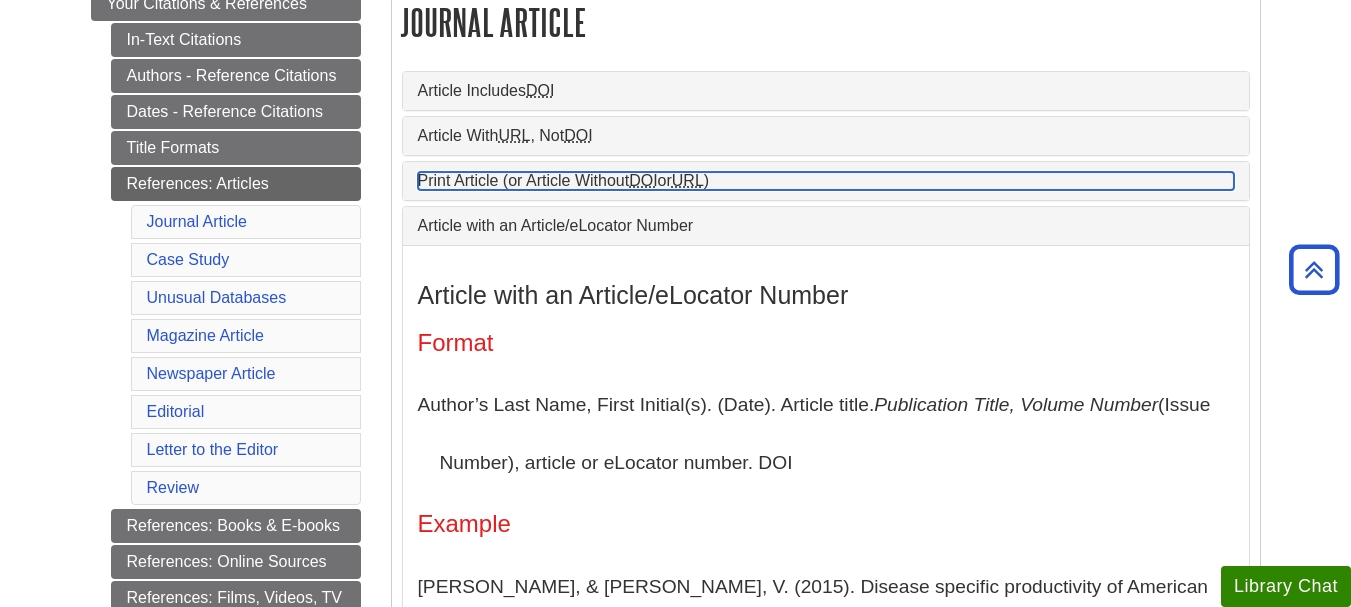 click on "Print Article (or Article Without  DOI  or  URL )" at bounding box center [826, 181] 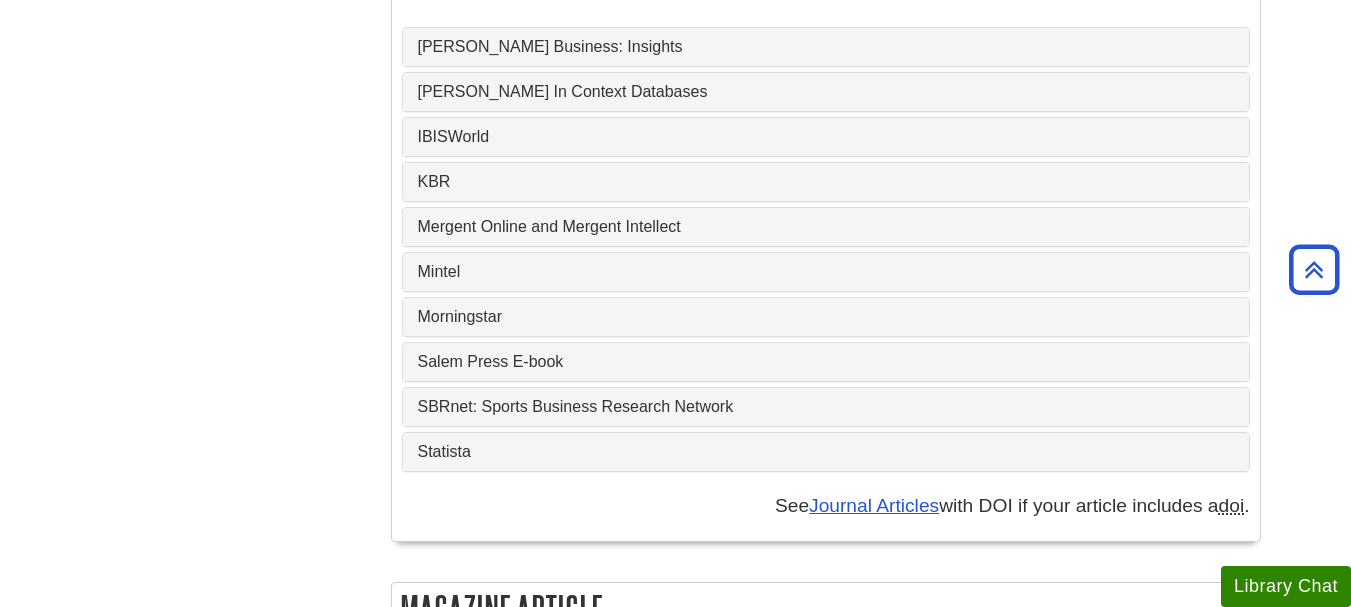 scroll, scrollTop: 1733, scrollLeft: 0, axis: vertical 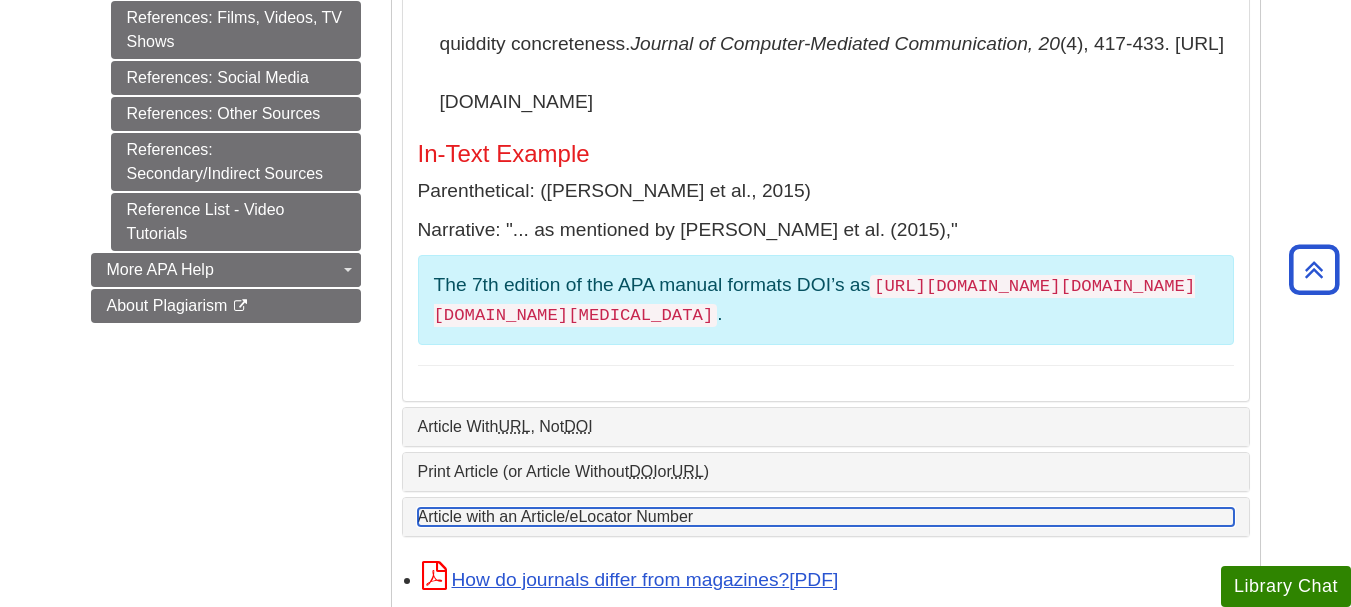 click on "Article with an Article/eLocator Number" at bounding box center (826, 517) 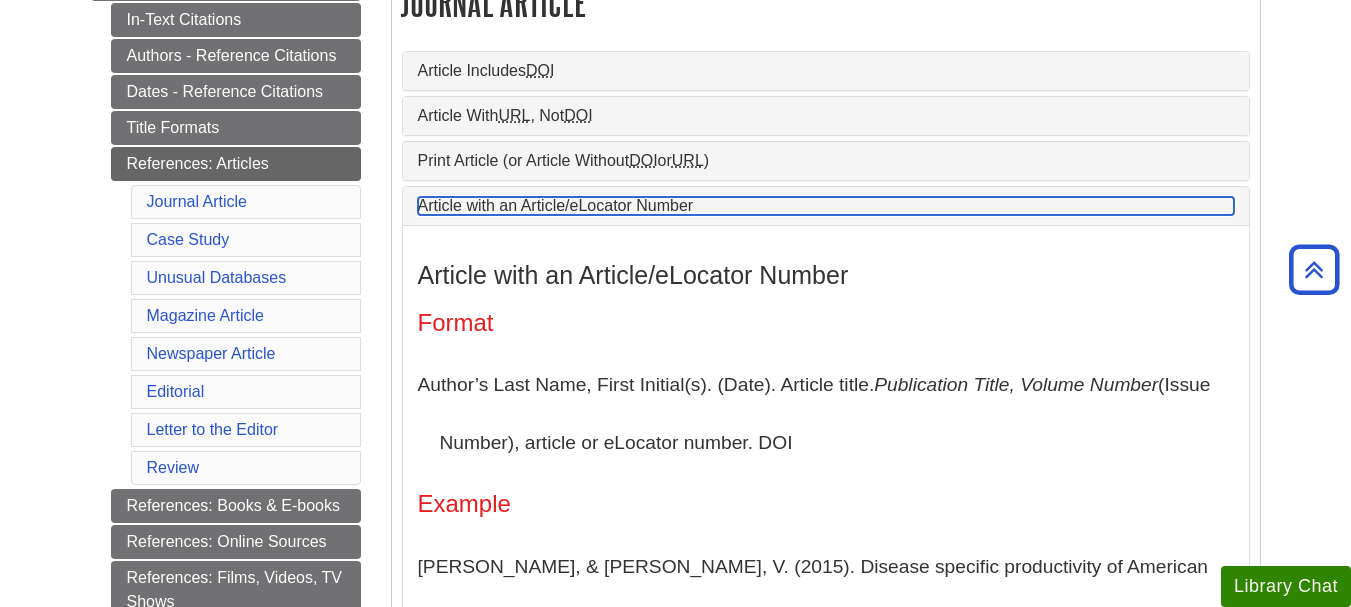 scroll, scrollTop: 347, scrollLeft: 0, axis: vertical 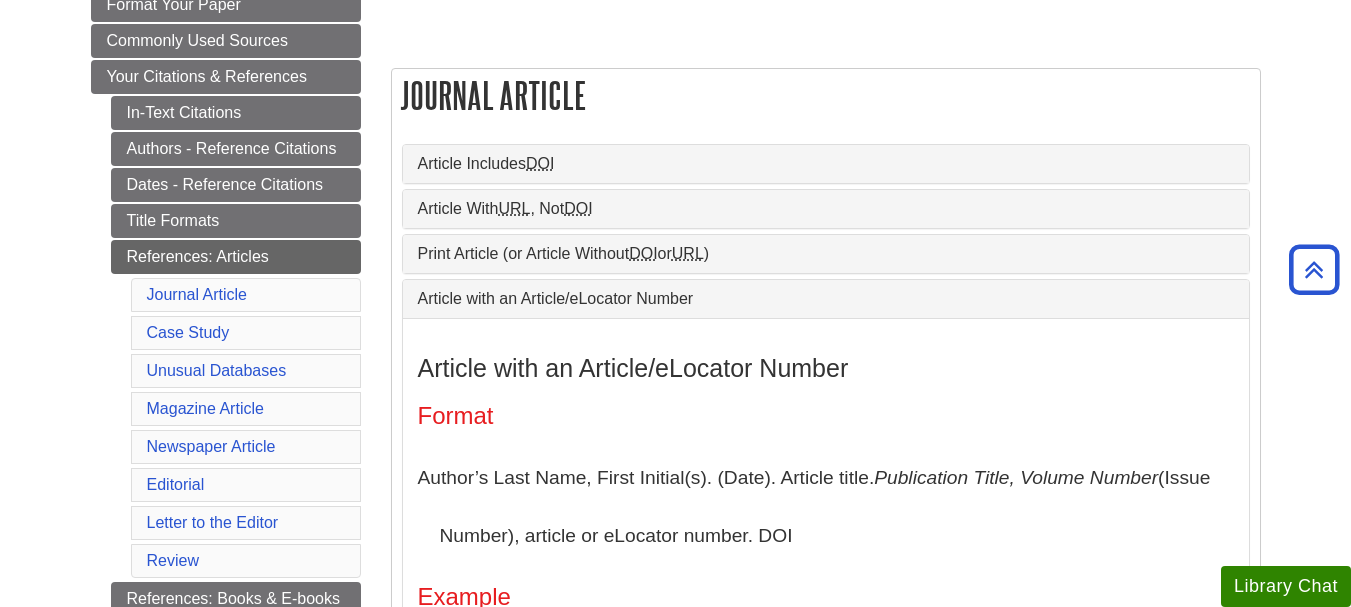 click on "Article Includes  DOI" at bounding box center (826, 164) 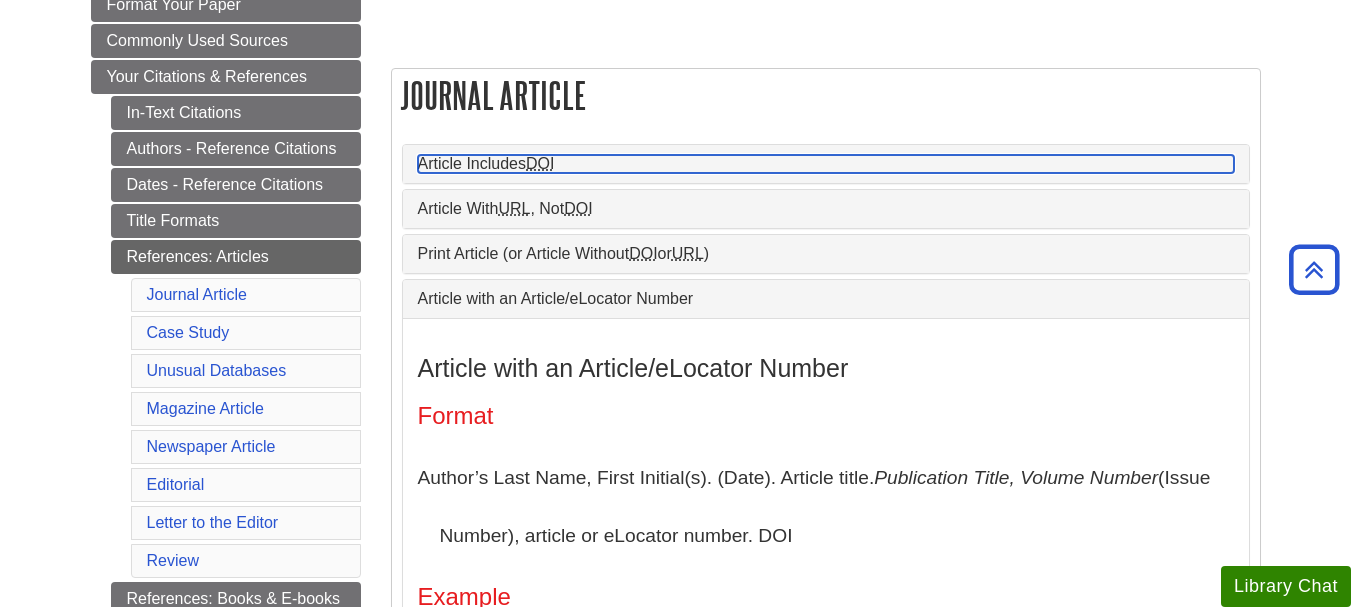 click on "Article Includes  DOI" at bounding box center [826, 164] 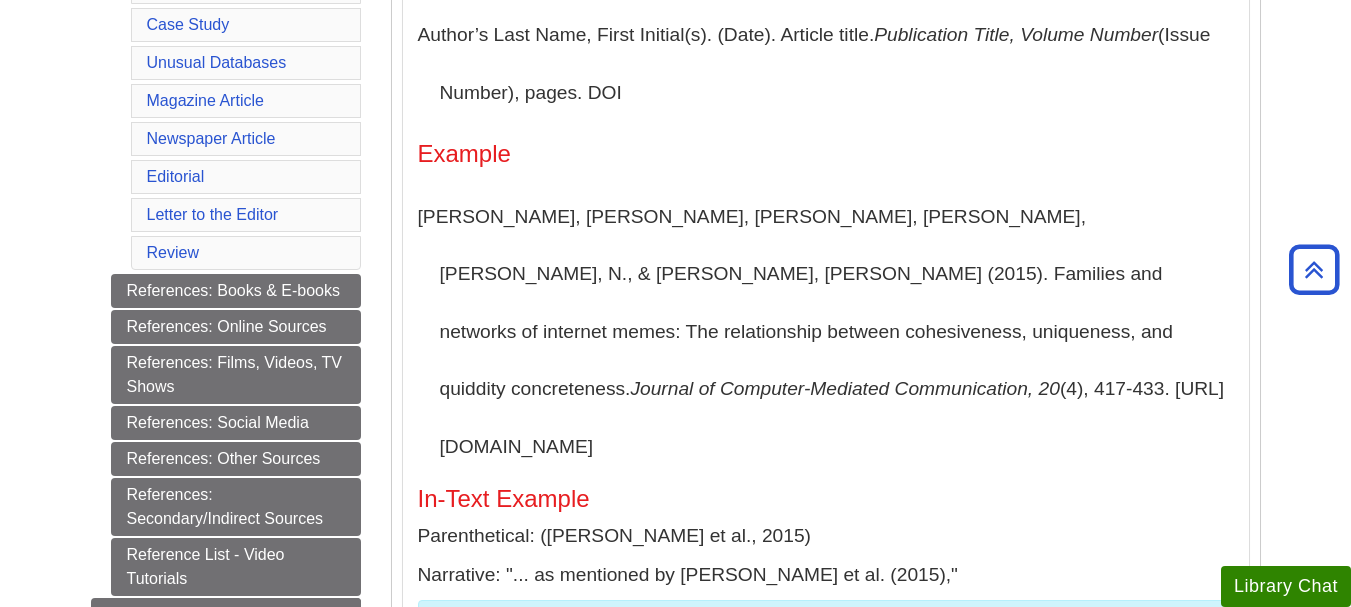 scroll, scrollTop: 687, scrollLeft: 0, axis: vertical 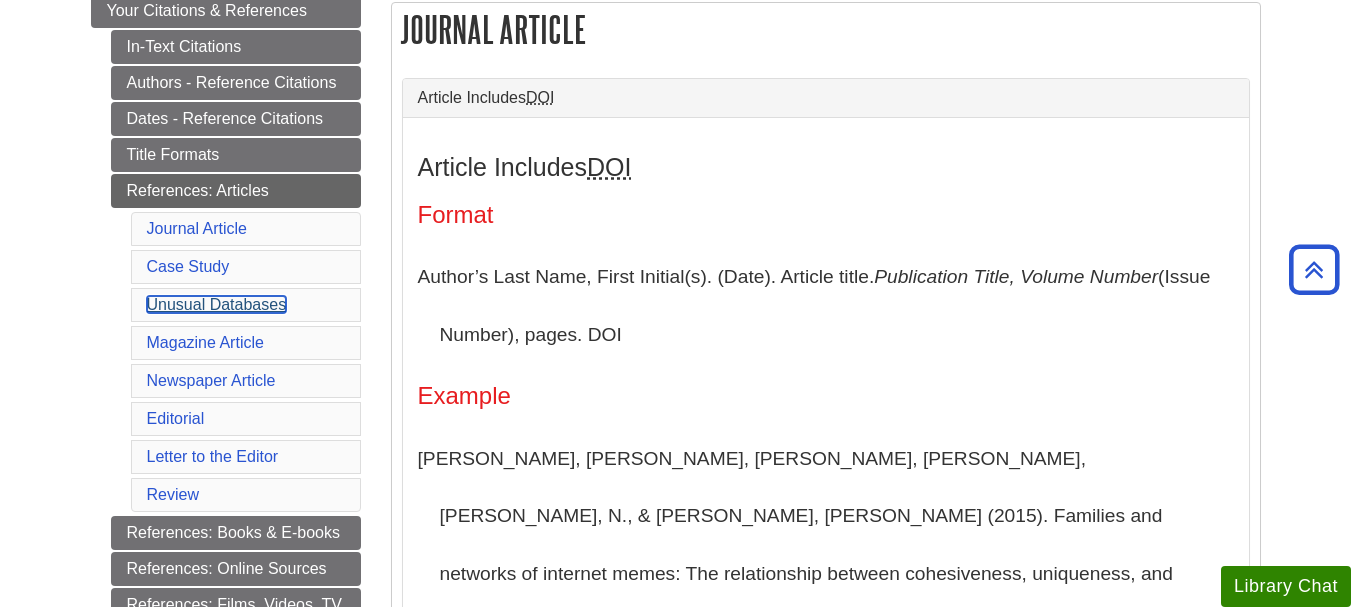 click on "Unusual Databases" at bounding box center [217, 304] 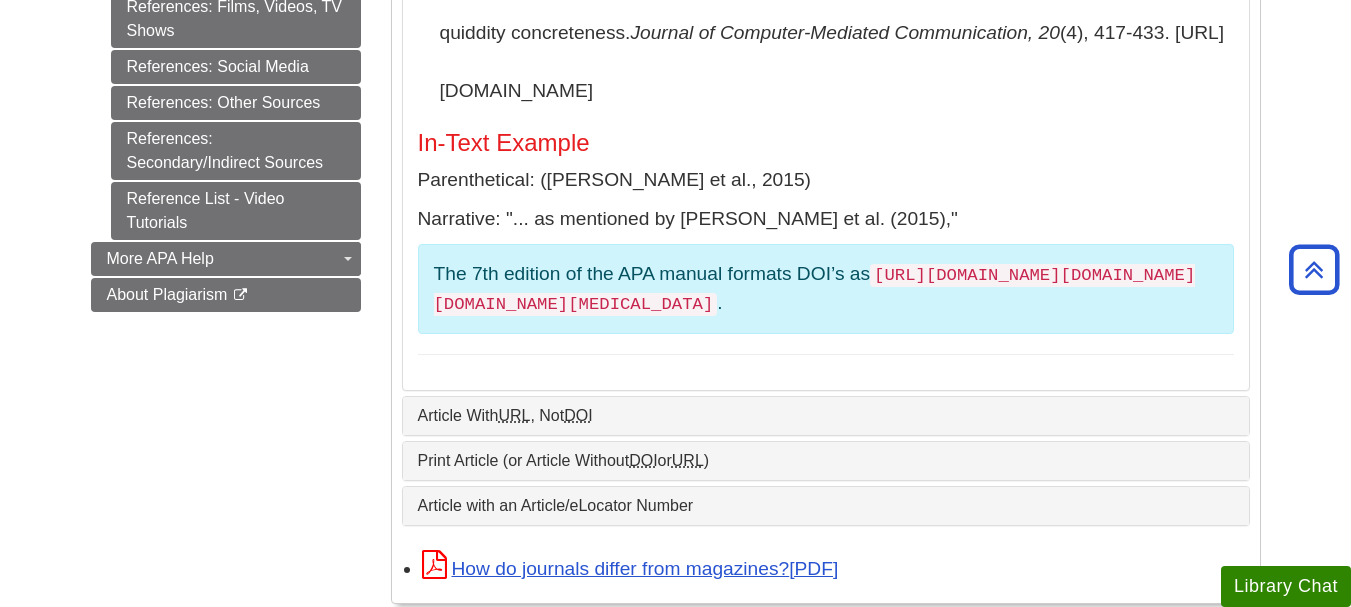 scroll, scrollTop: 1038, scrollLeft: 0, axis: vertical 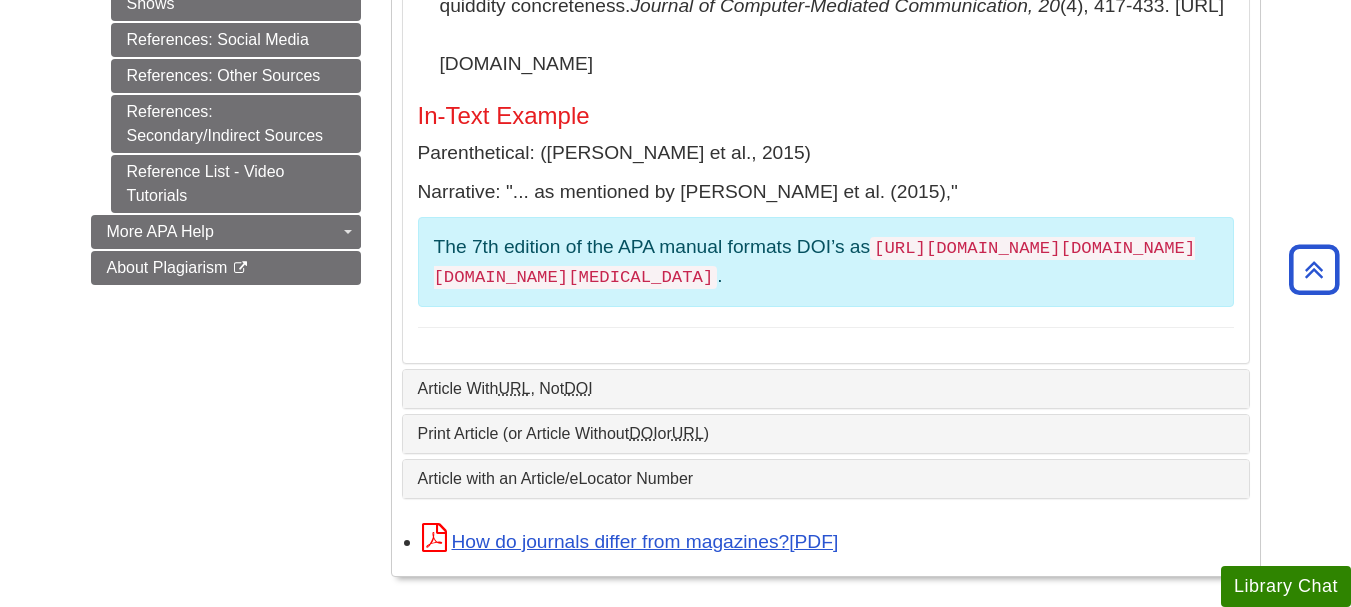 click on "Article With  URL , Not  DOI" at bounding box center (826, 389) 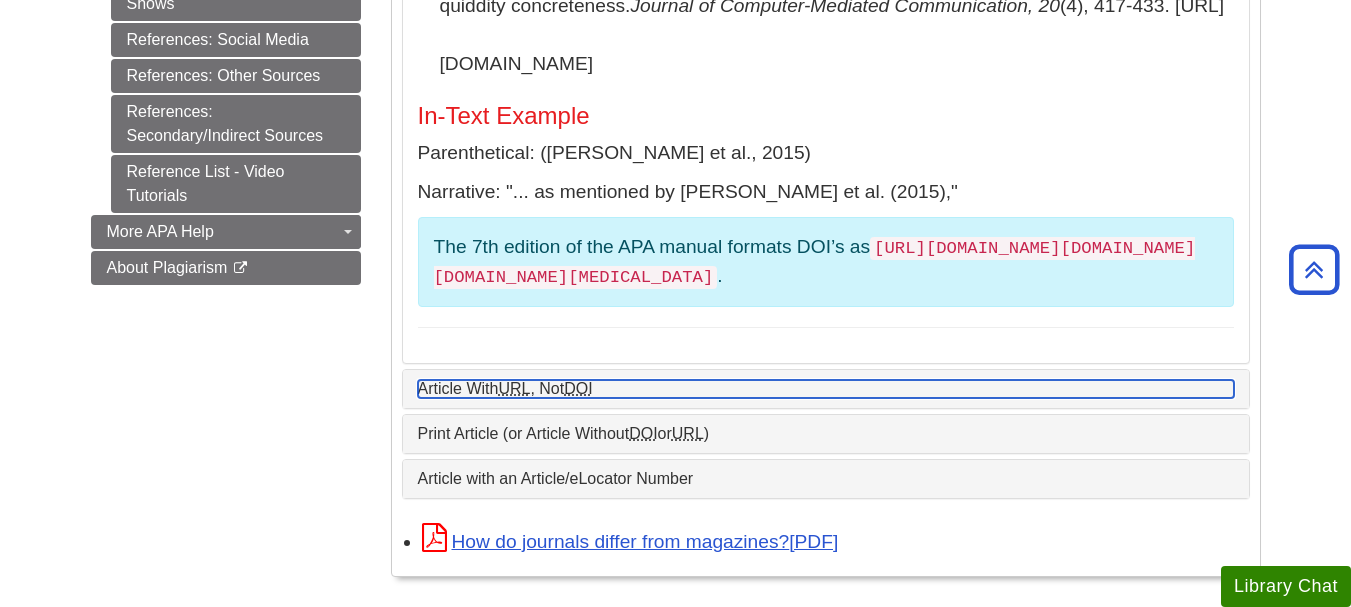 click on "DOI" at bounding box center (578, 388) 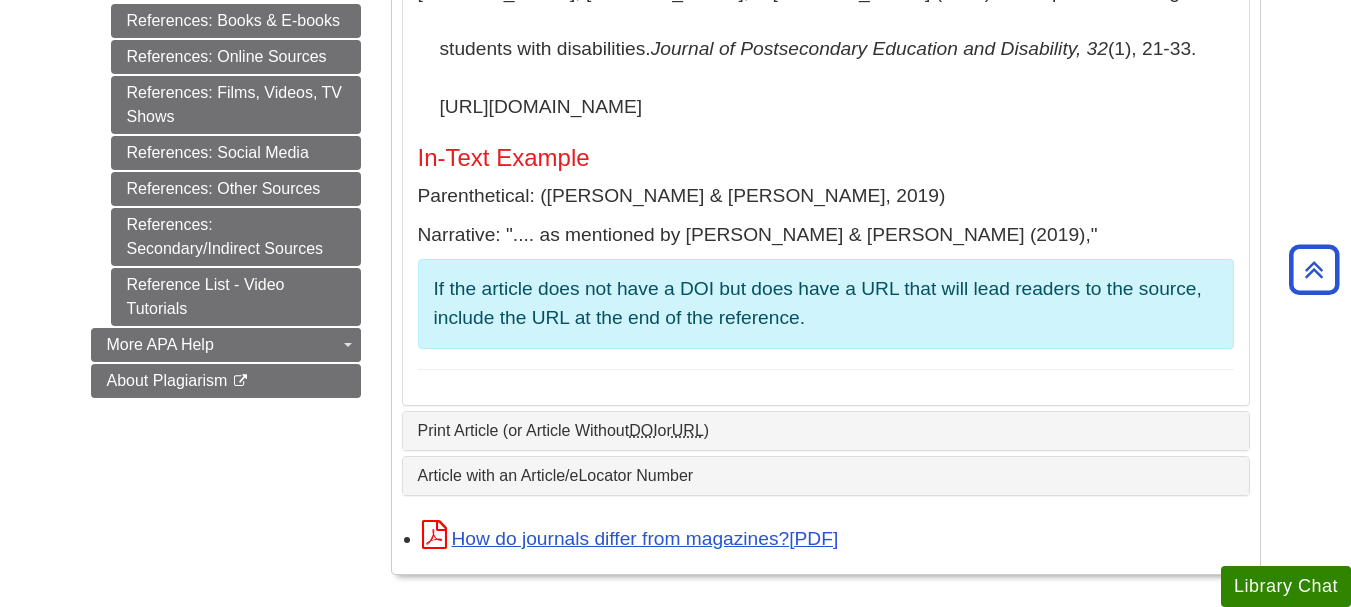 scroll, scrollTop: 991, scrollLeft: 0, axis: vertical 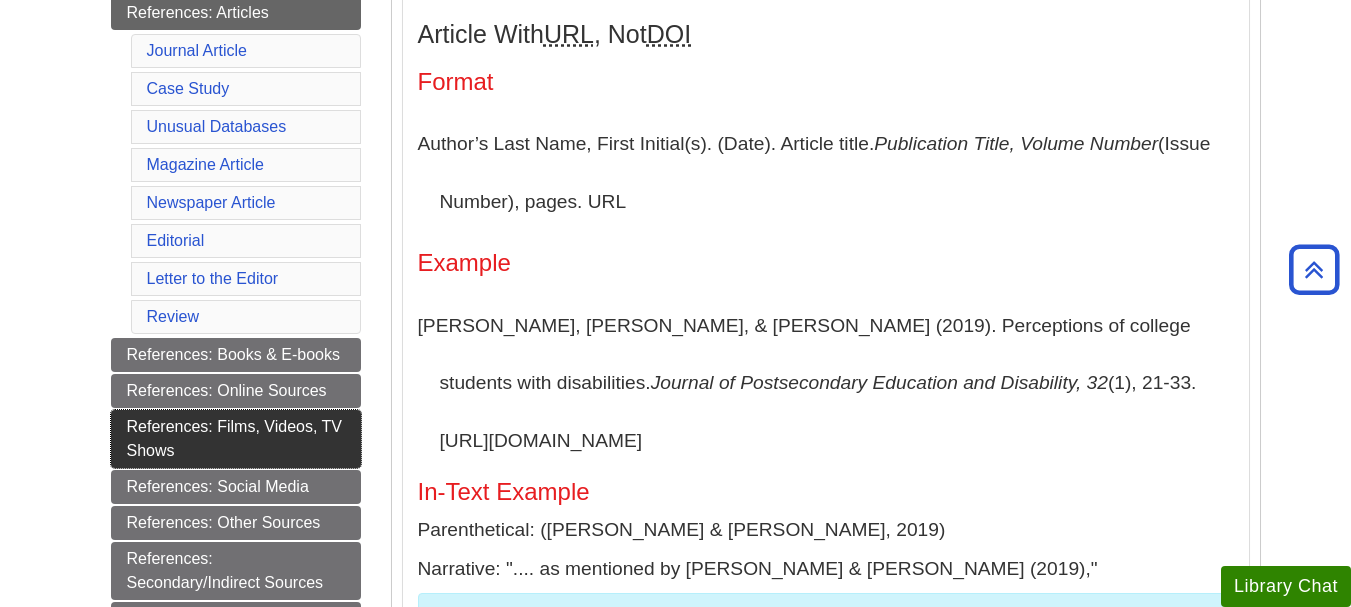 click on "References: Films, Videos, TV Shows" at bounding box center [236, 439] 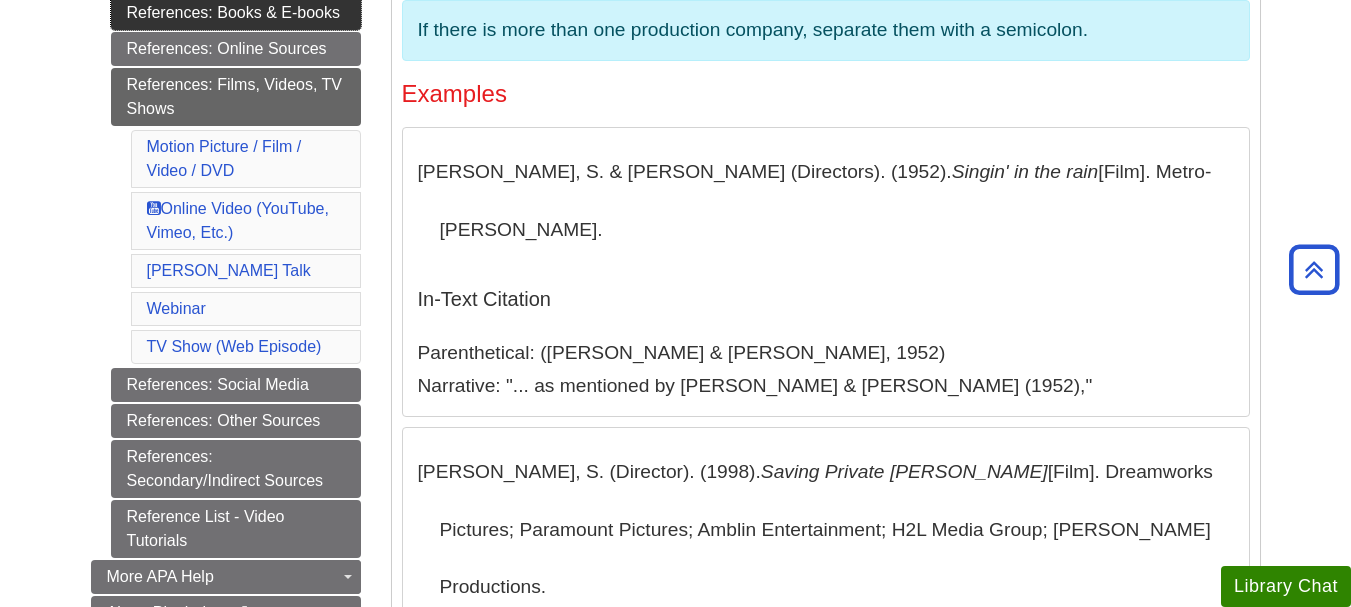 scroll, scrollTop: 653, scrollLeft: 0, axis: vertical 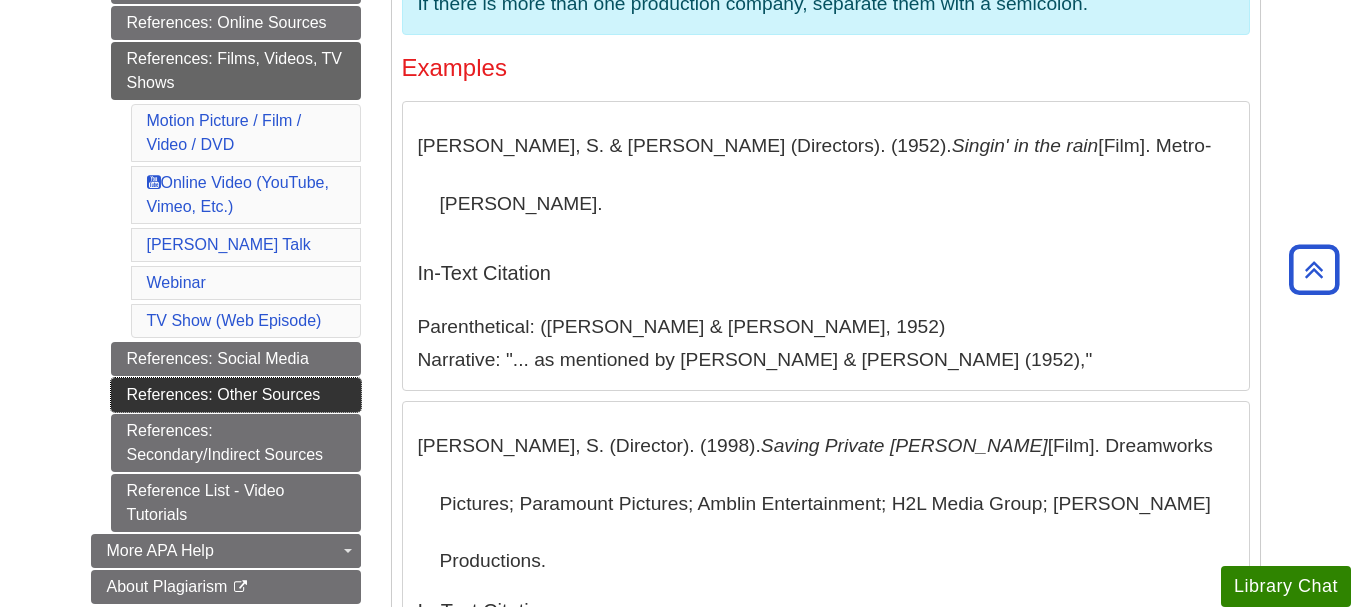 click on "References: Other Sources" at bounding box center (236, 395) 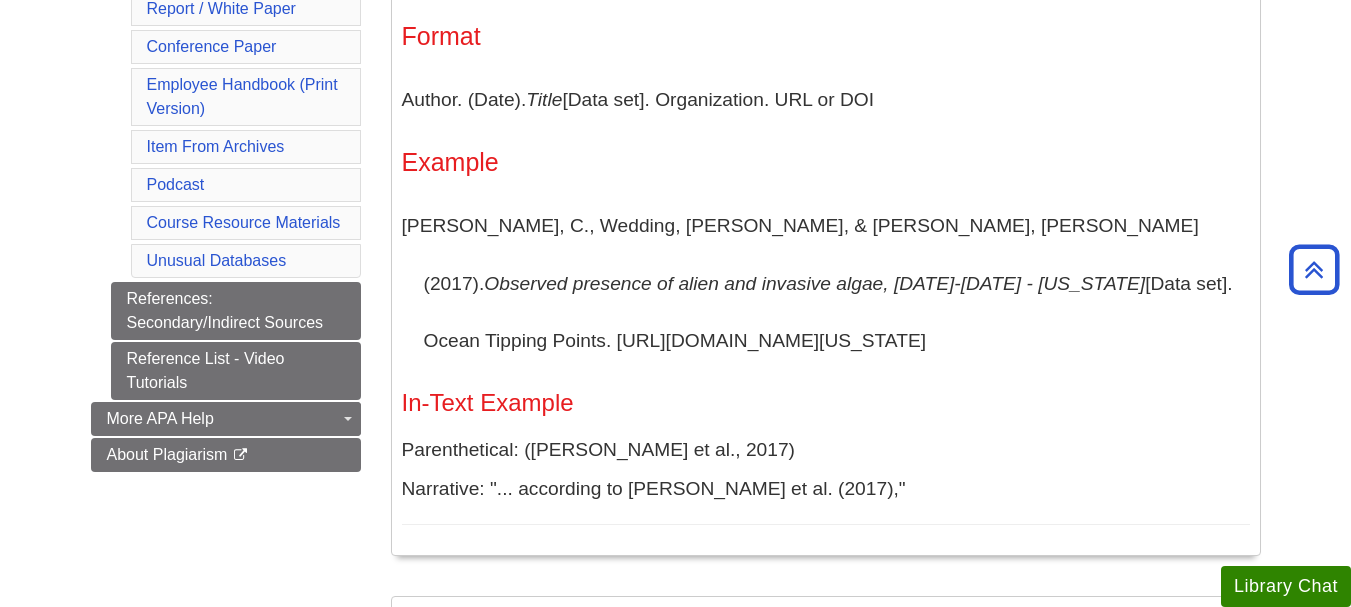 scroll, scrollTop: 993, scrollLeft: 0, axis: vertical 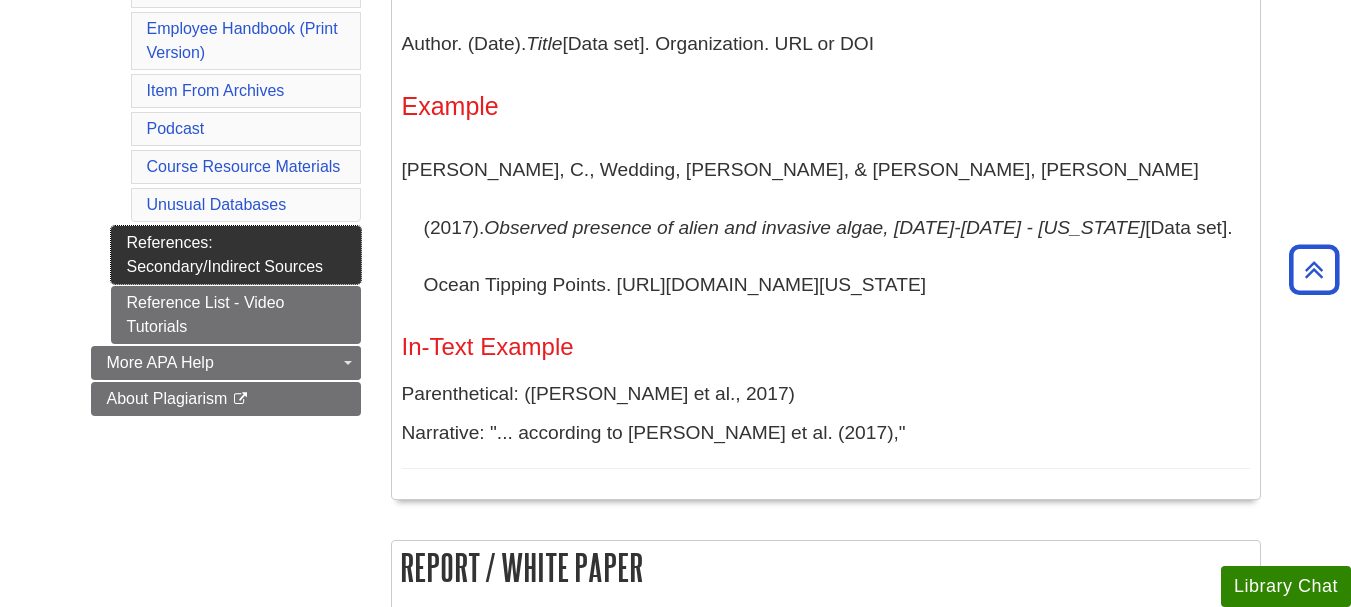 click on "References: Secondary/Indirect Sources" at bounding box center (236, 255) 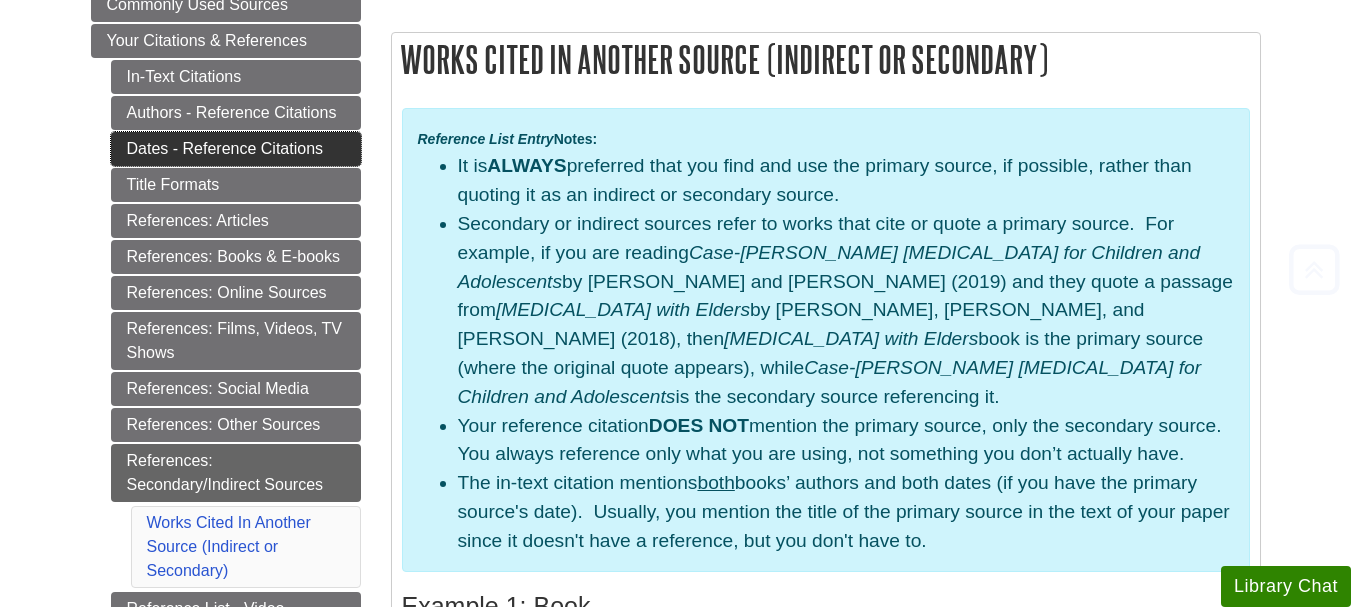 scroll, scrollTop: 413, scrollLeft: 0, axis: vertical 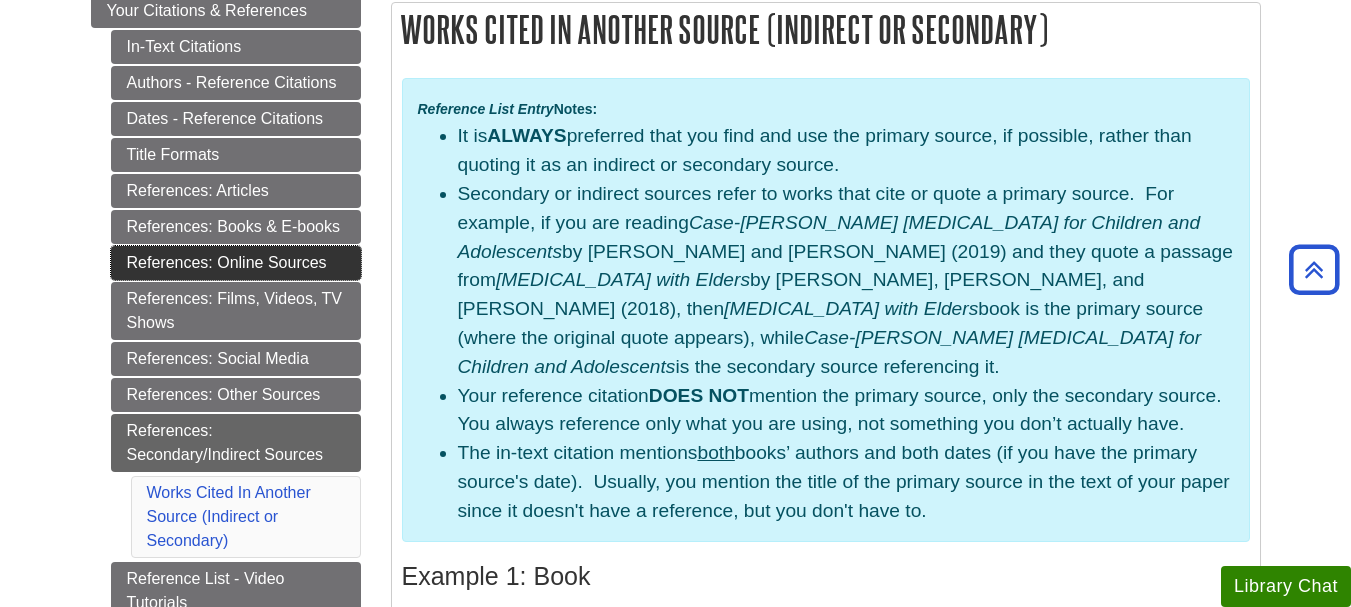 click on "References: Online Sources" at bounding box center (236, 263) 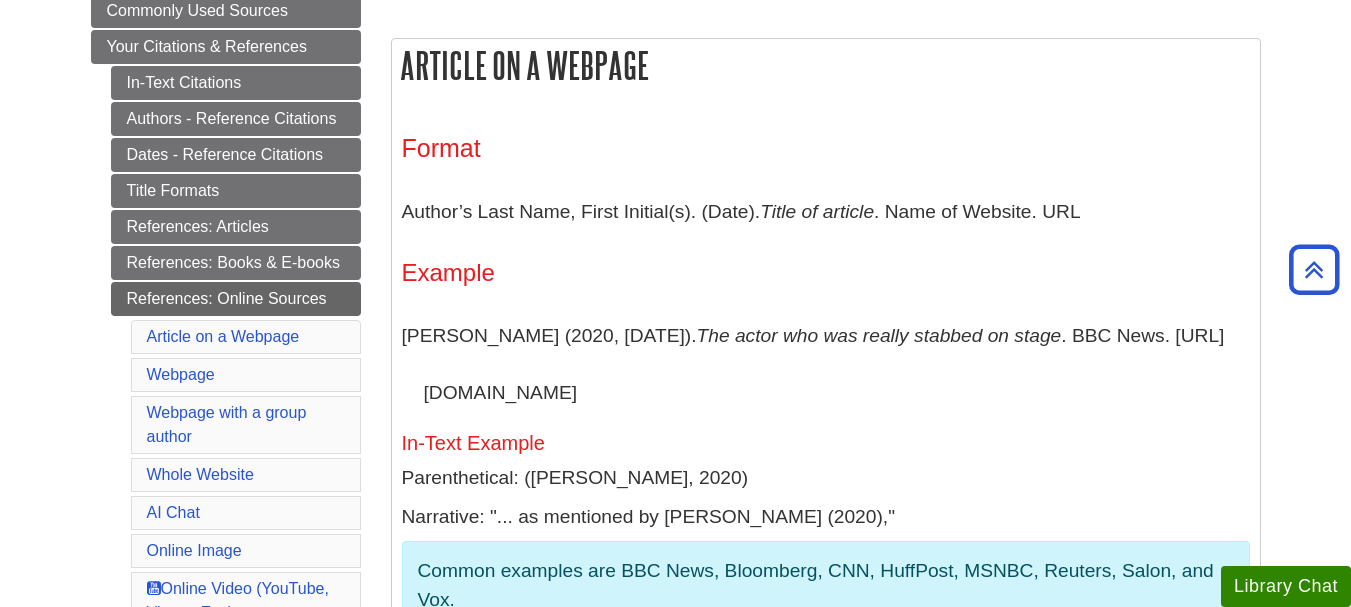 scroll, scrollTop: 373, scrollLeft: 0, axis: vertical 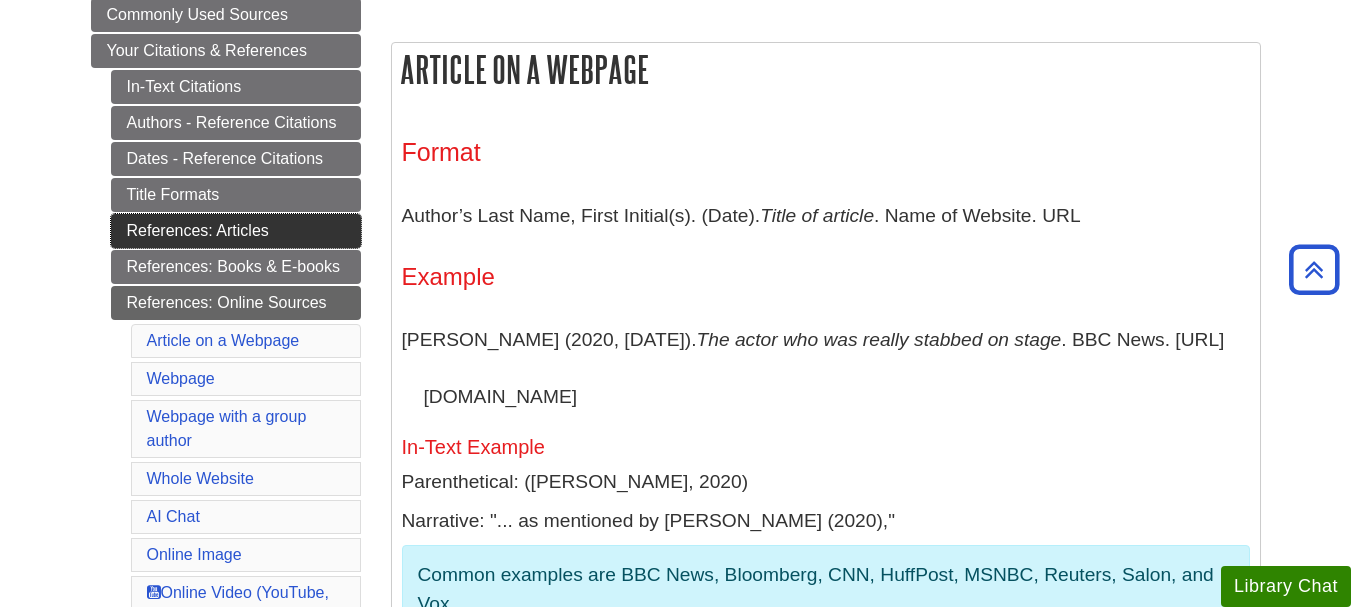 click on "References: Articles" at bounding box center (236, 231) 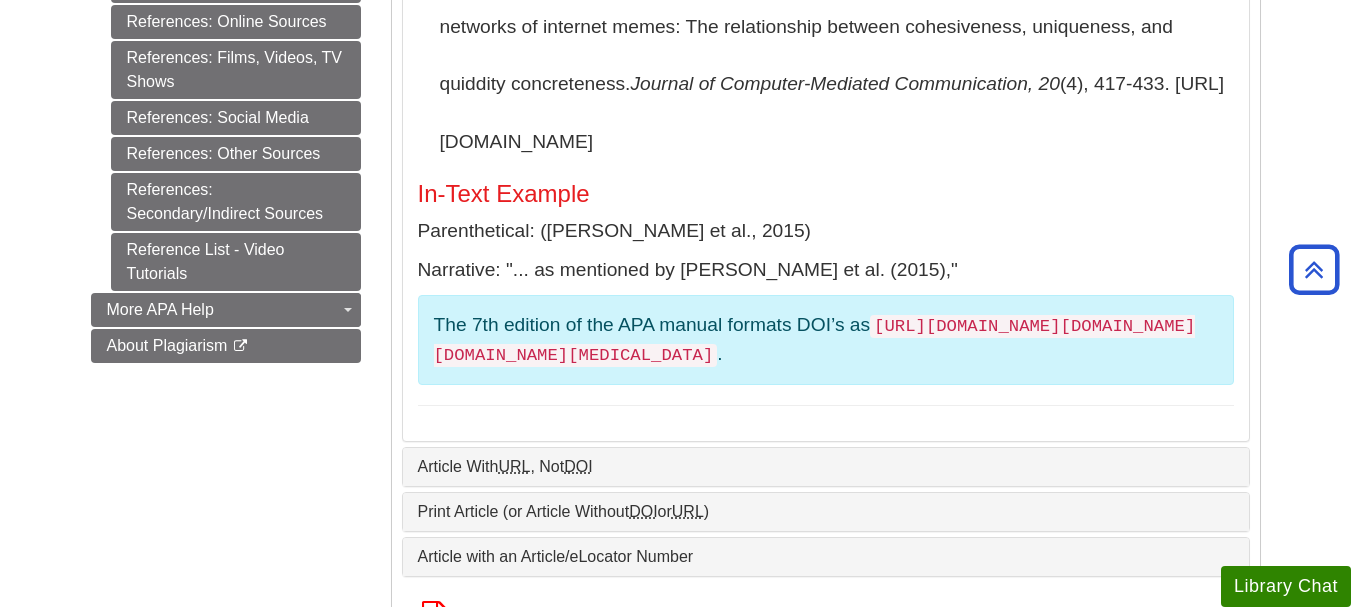 scroll, scrollTop: 993, scrollLeft: 0, axis: vertical 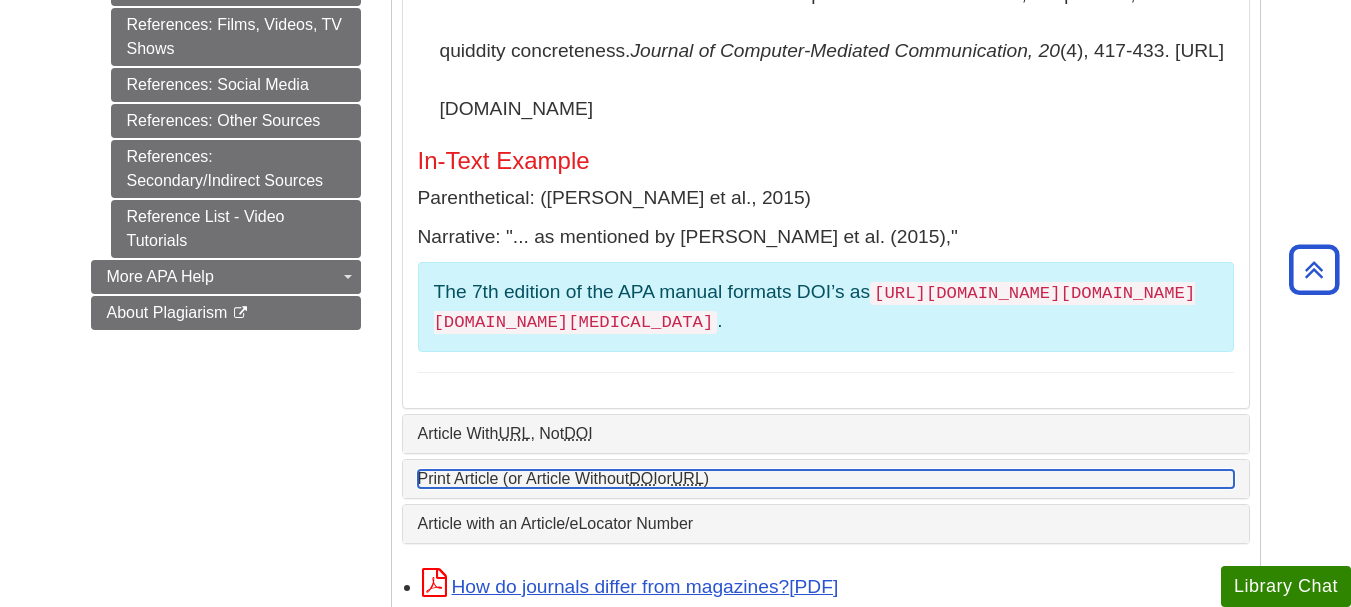 click on "Print Article (or Article Without  DOI  or  URL )" at bounding box center (826, 479) 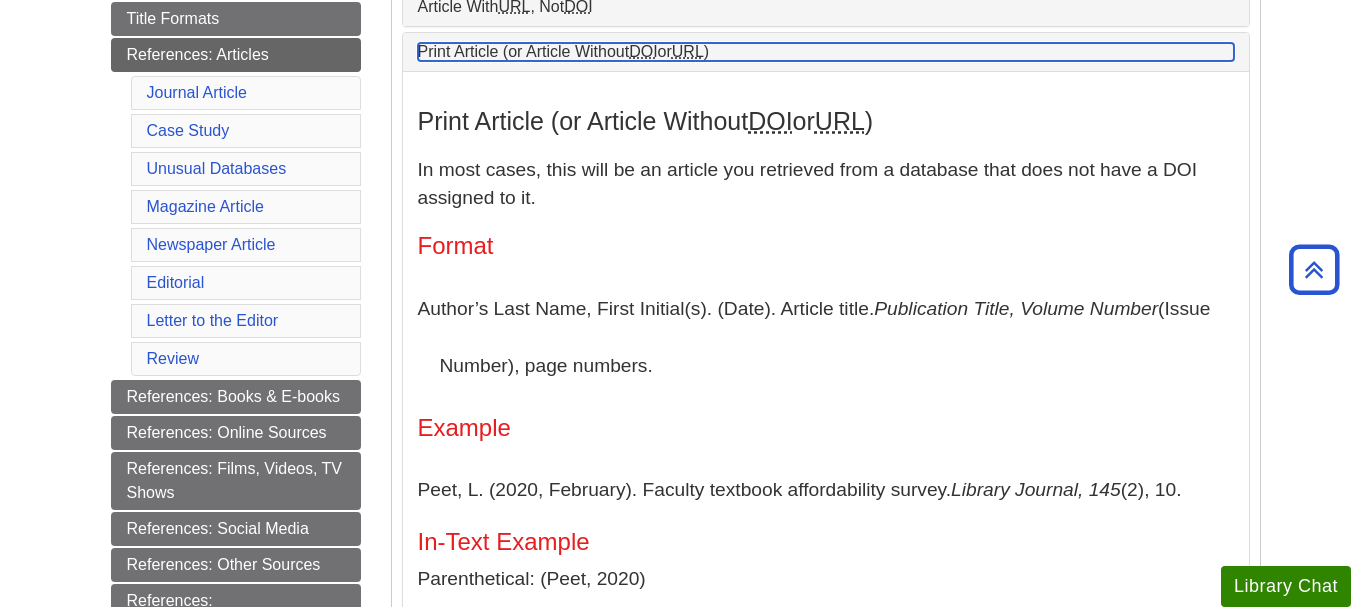 scroll, scrollTop: 547, scrollLeft: 0, axis: vertical 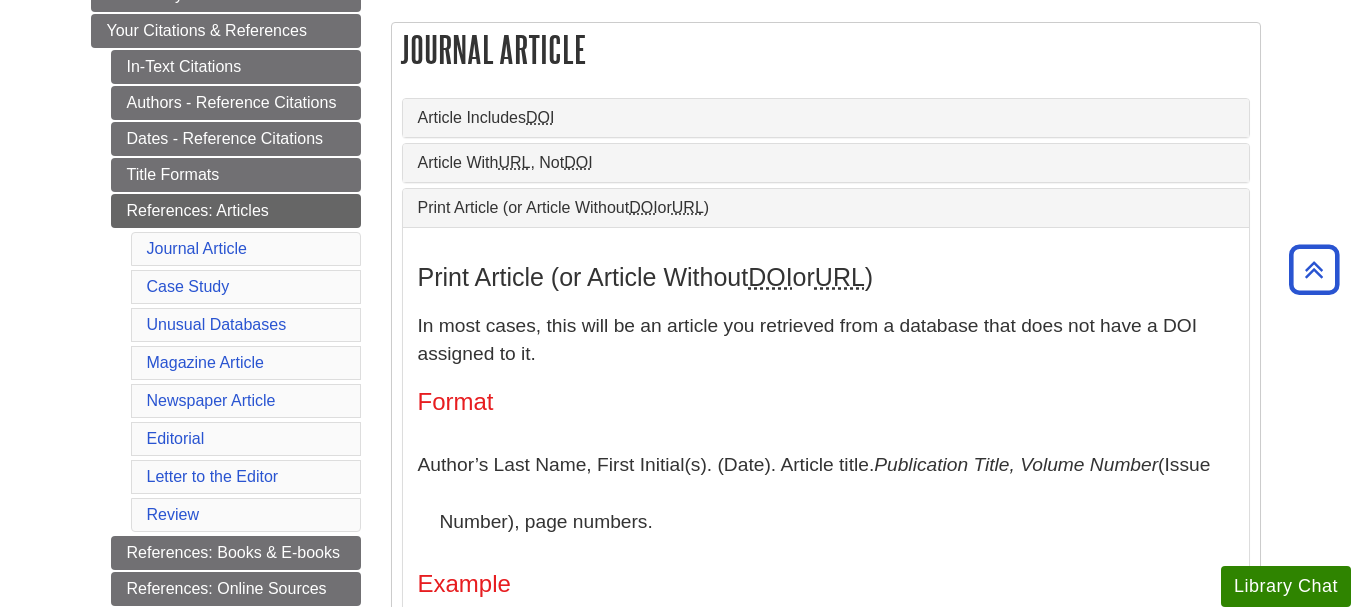 click on "Article Includes  DOI" at bounding box center [826, 118] 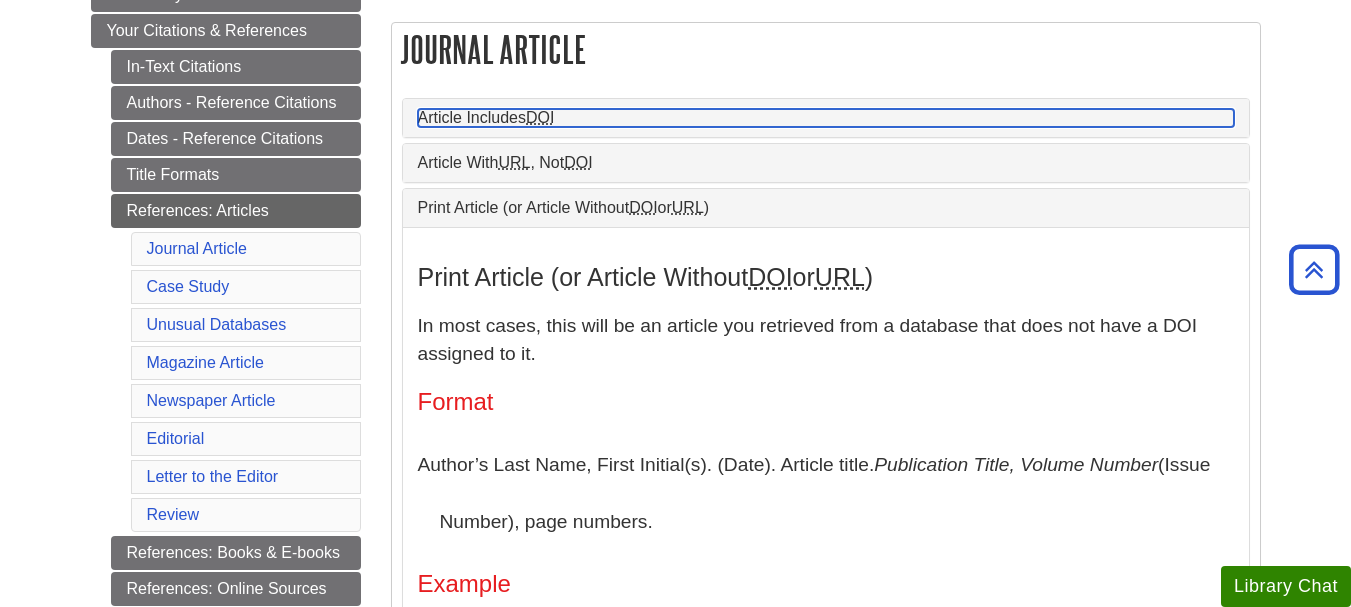 click on "Article Includes  DOI" at bounding box center [826, 118] 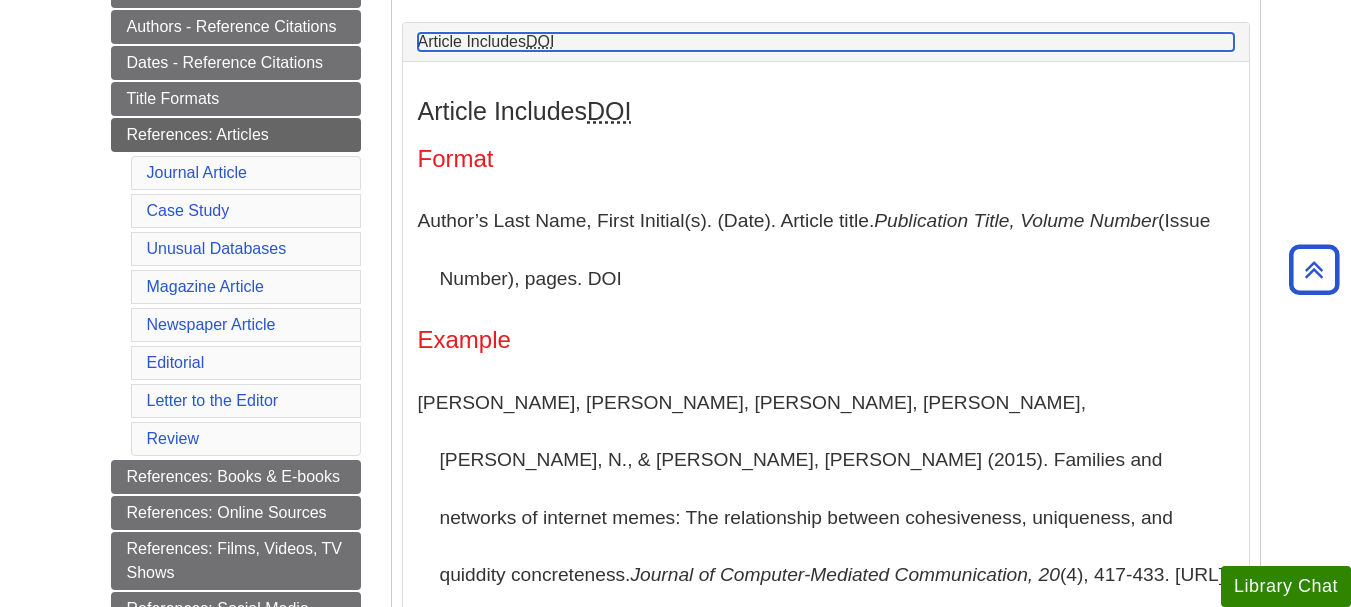scroll, scrollTop: 493, scrollLeft: 0, axis: vertical 